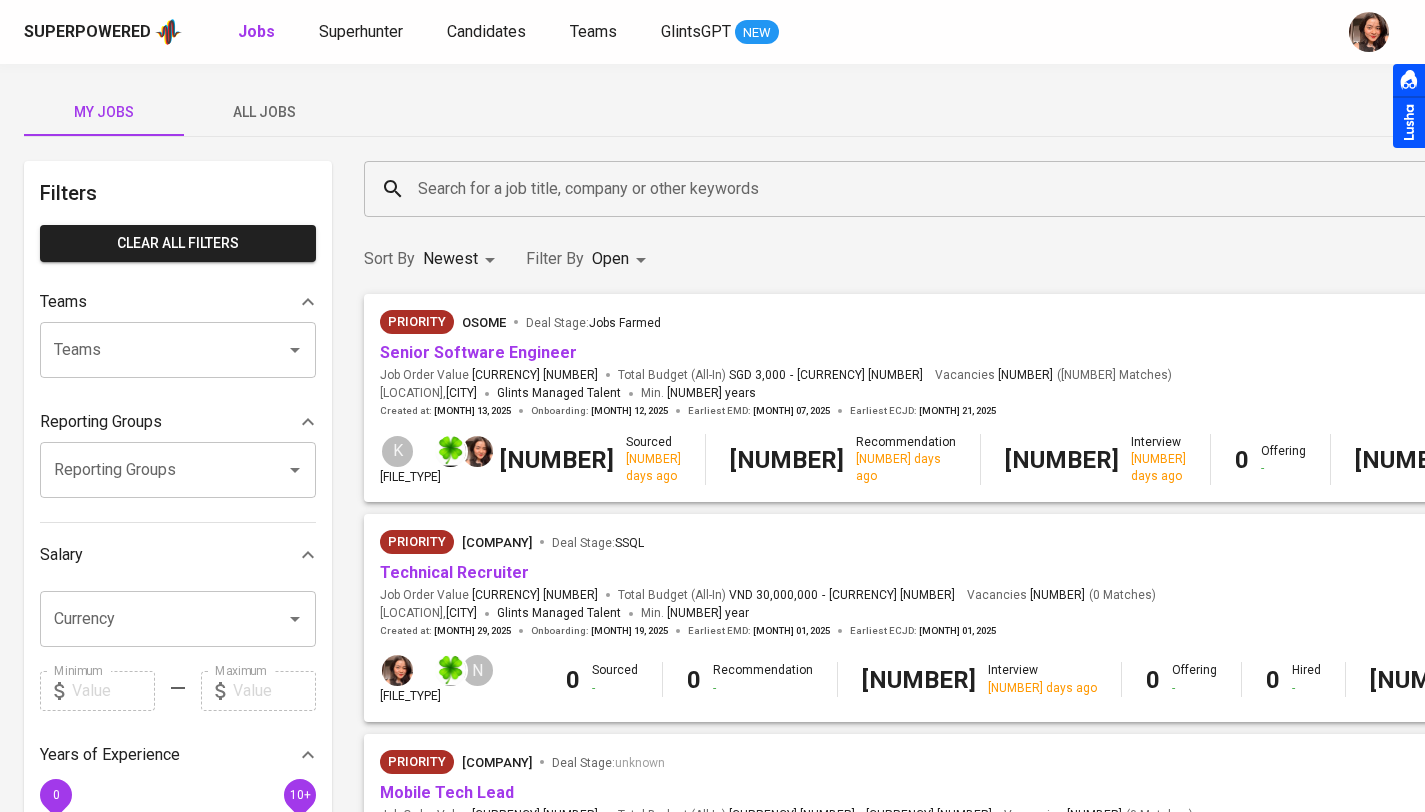 scroll, scrollTop: 0, scrollLeft: 0, axis: both 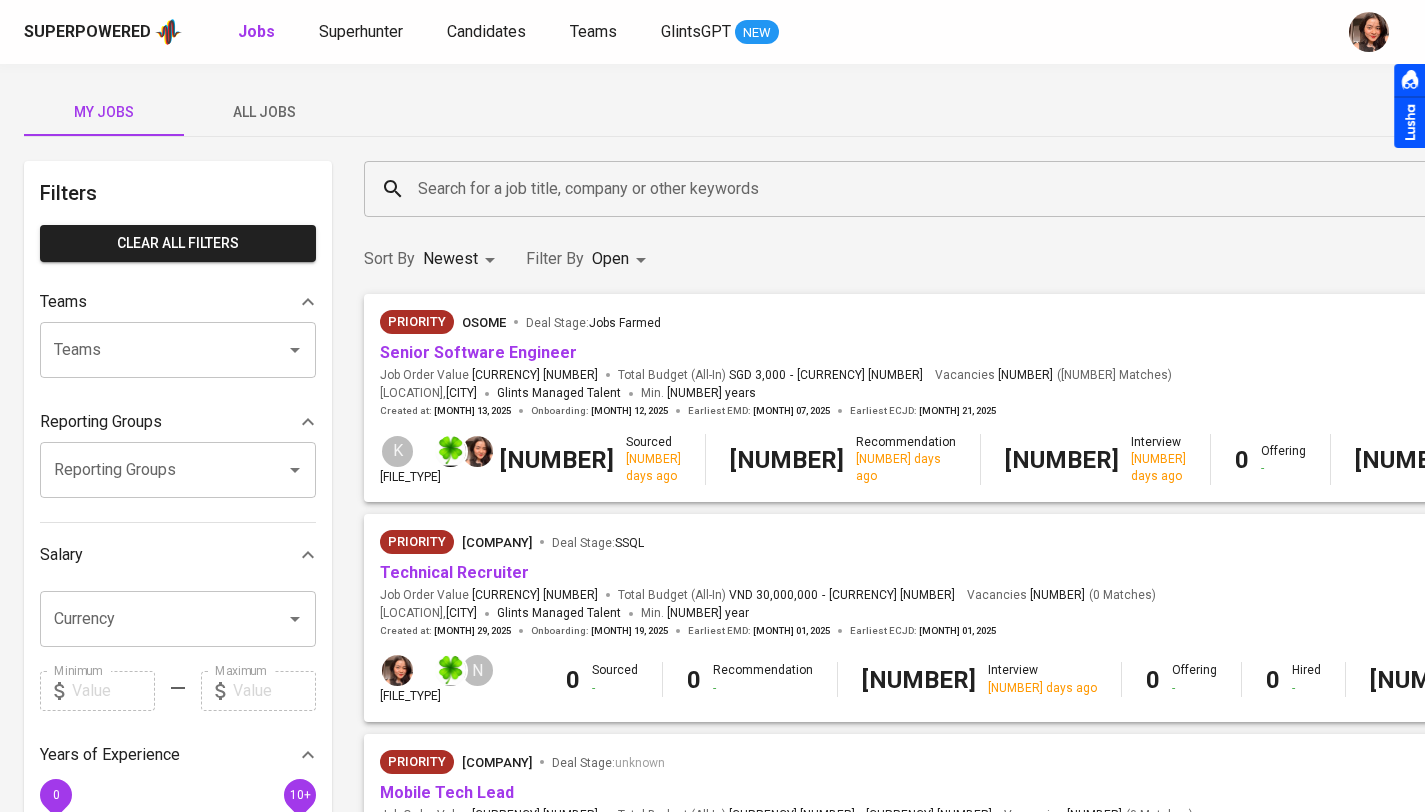 click on "Superpowered" at bounding box center [87, 32] 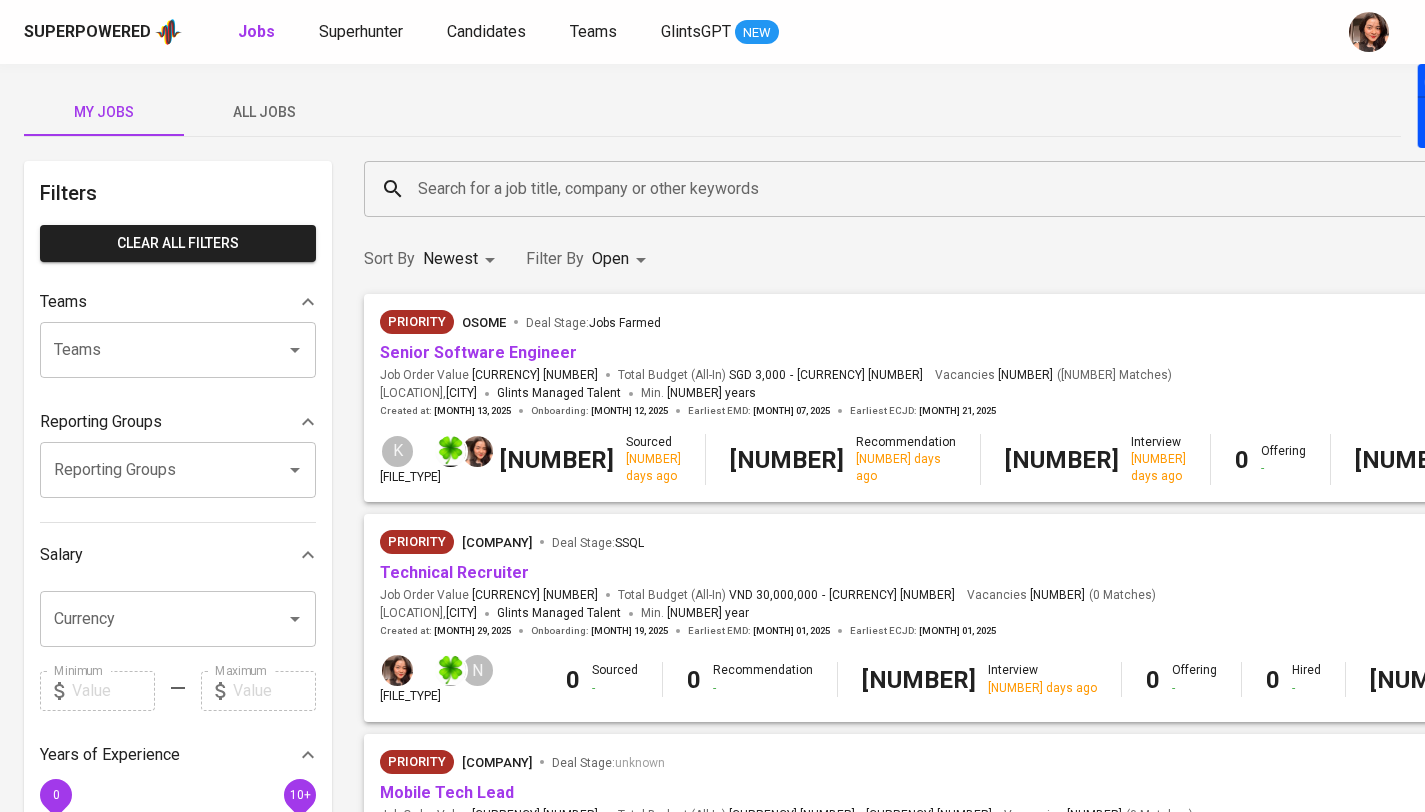 scroll, scrollTop: 0, scrollLeft: 0, axis: both 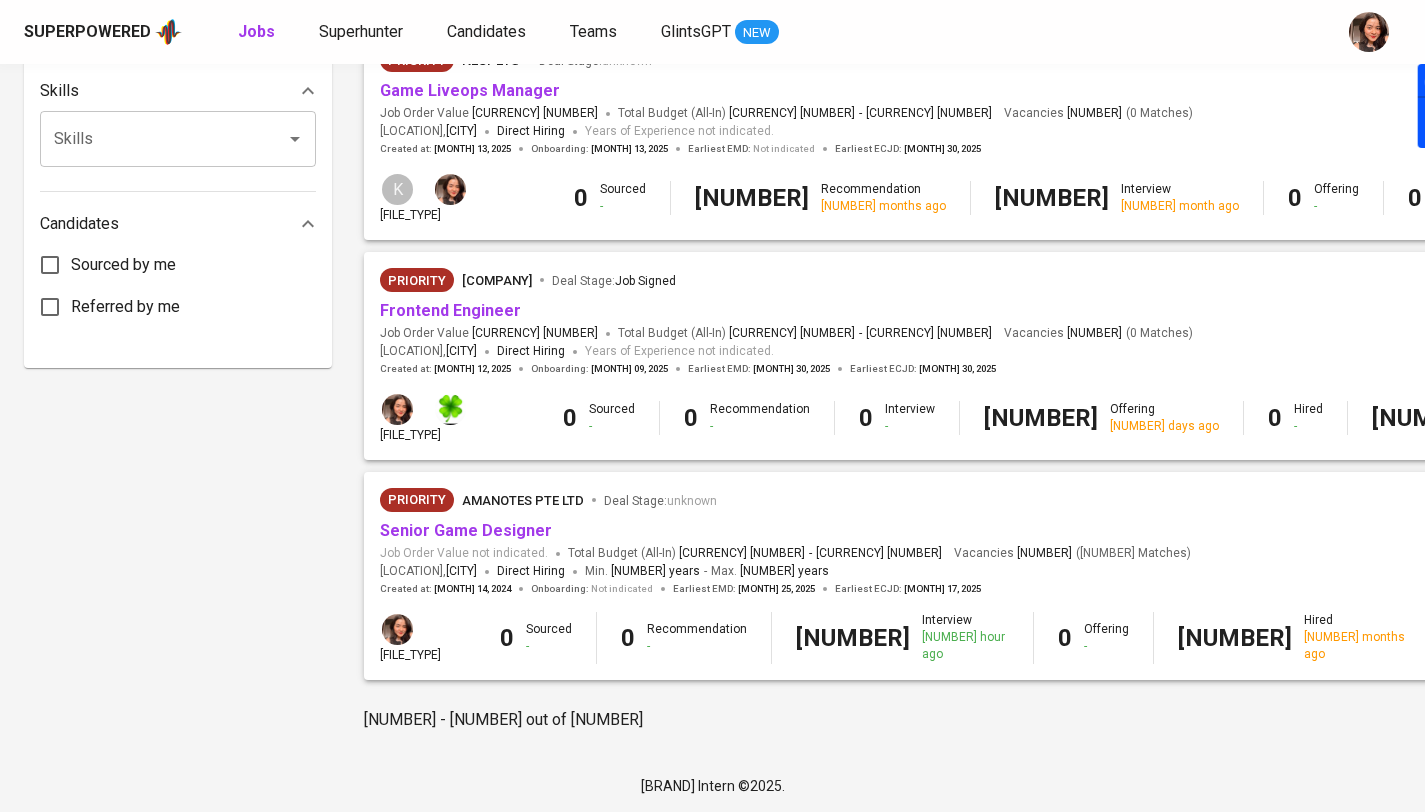 click on "Superpowered" at bounding box center [87, 32] 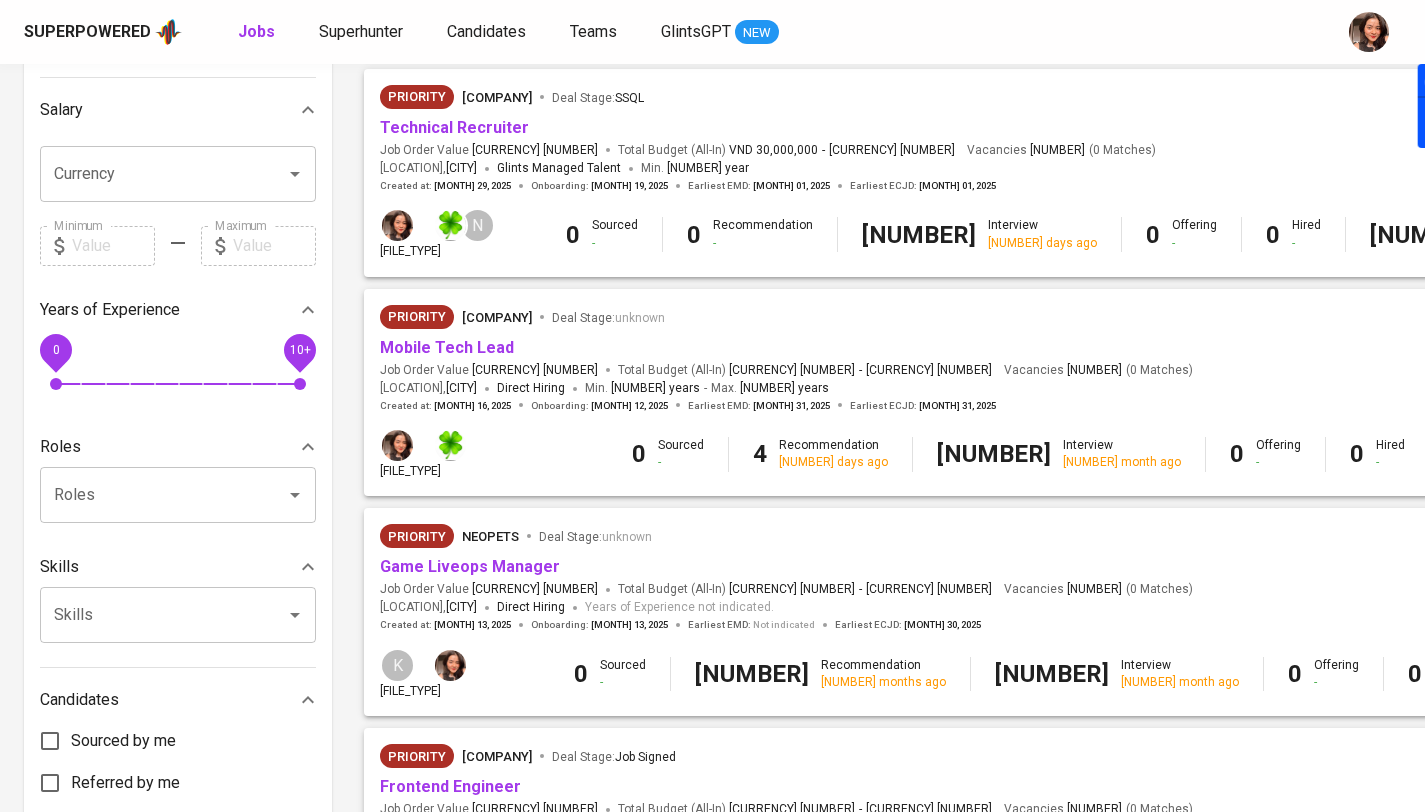 scroll, scrollTop: 449, scrollLeft: 0, axis: vertical 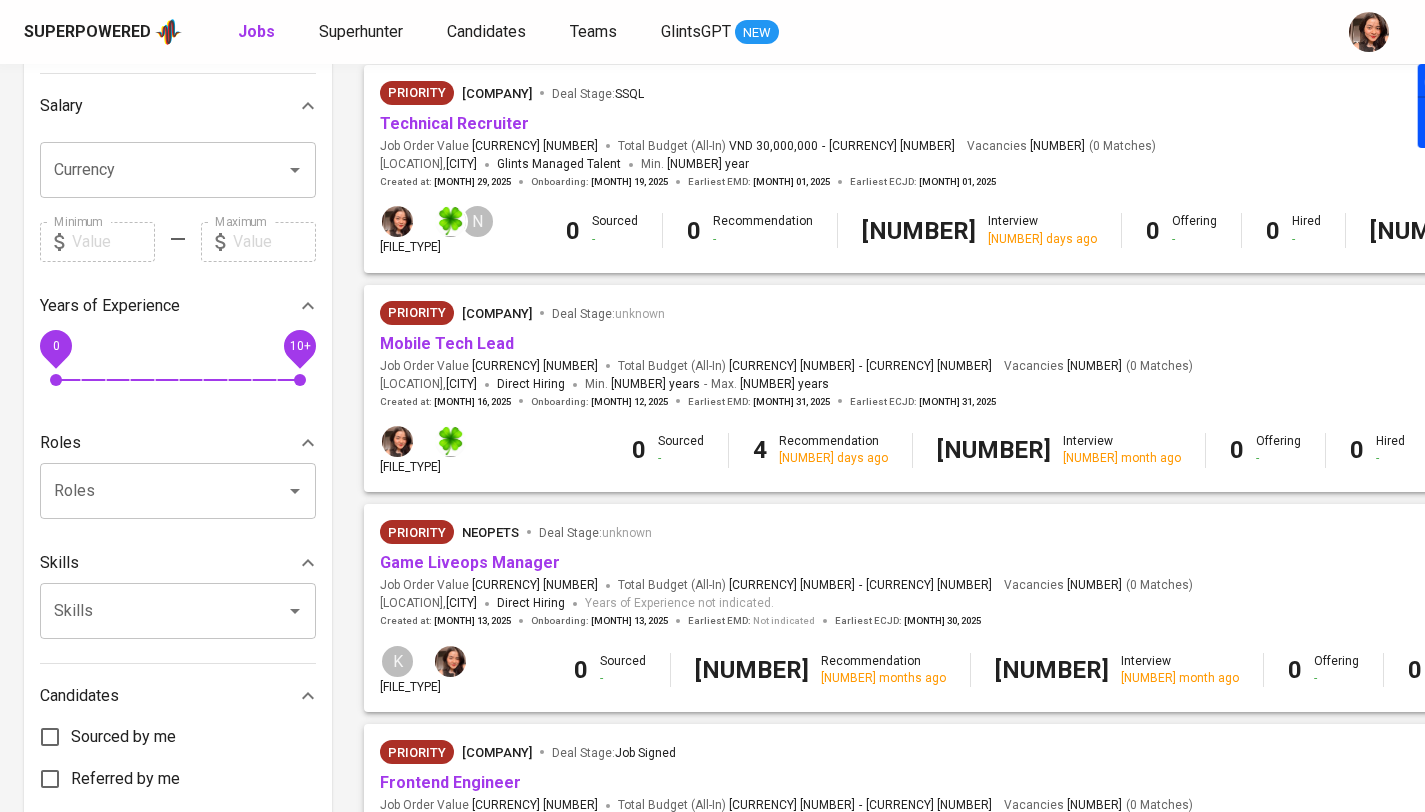 click on "Superpowered" at bounding box center [87, 32] 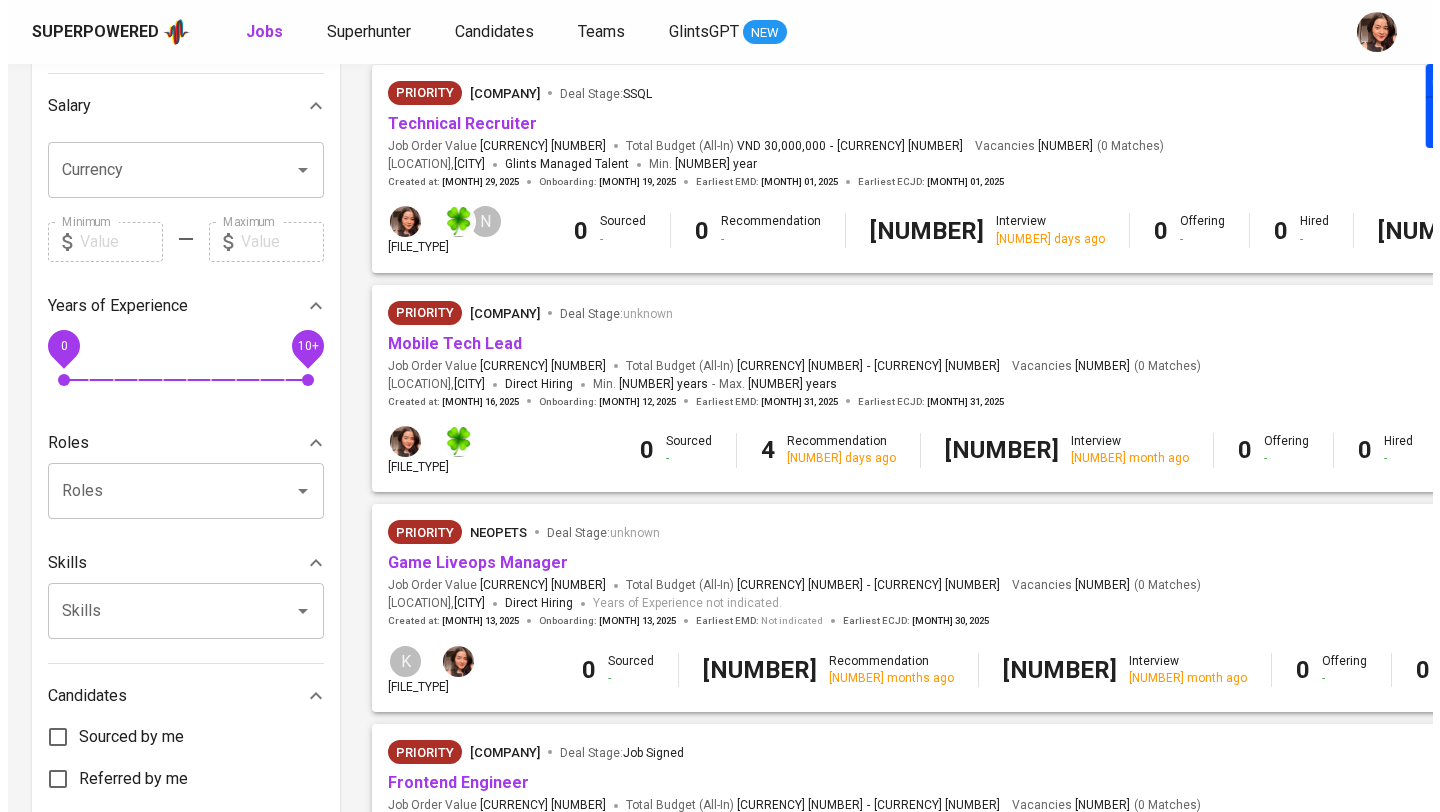 scroll, scrollTop: 0, scrollLeft: 0, axis: both 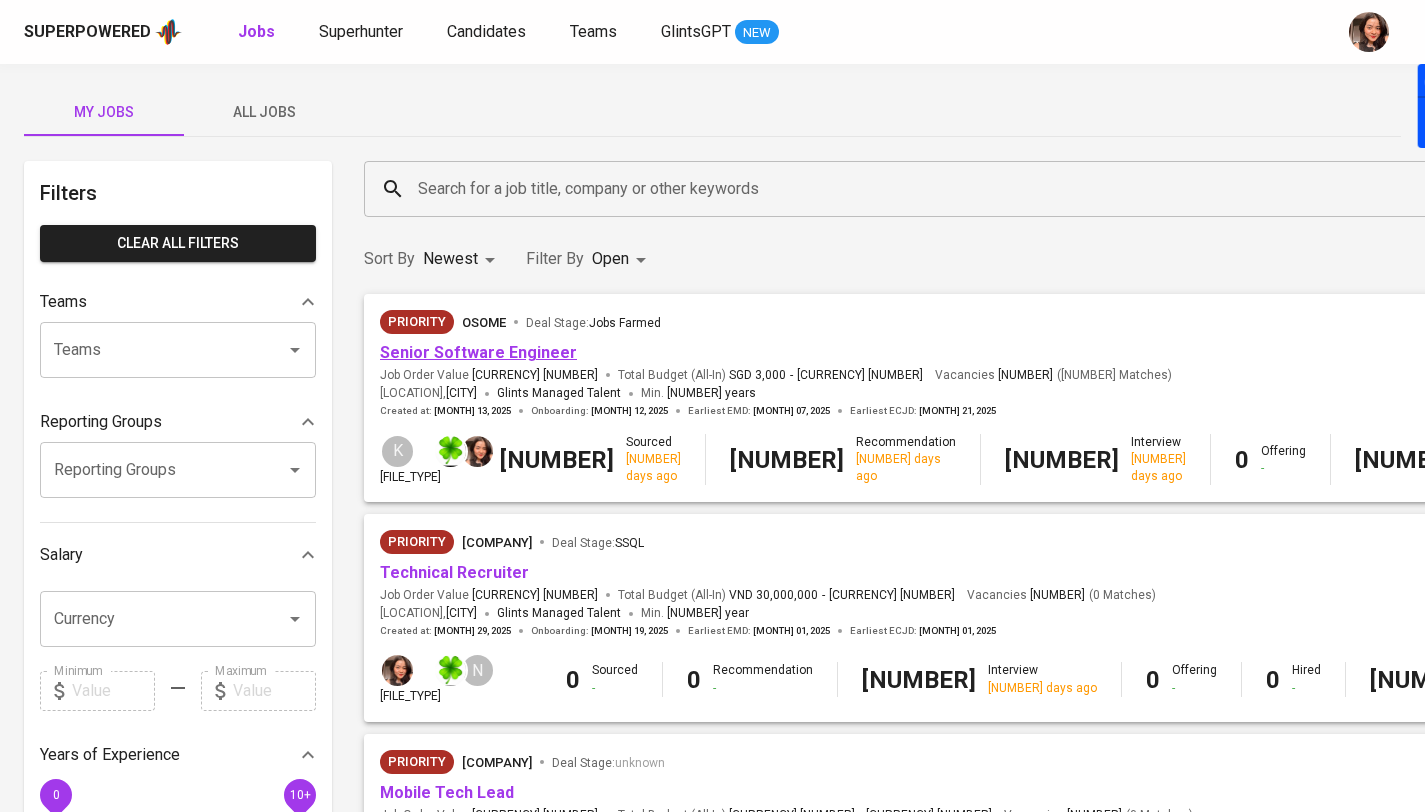 click on "Senior Software Engineer" at bounding box center [478, 352] 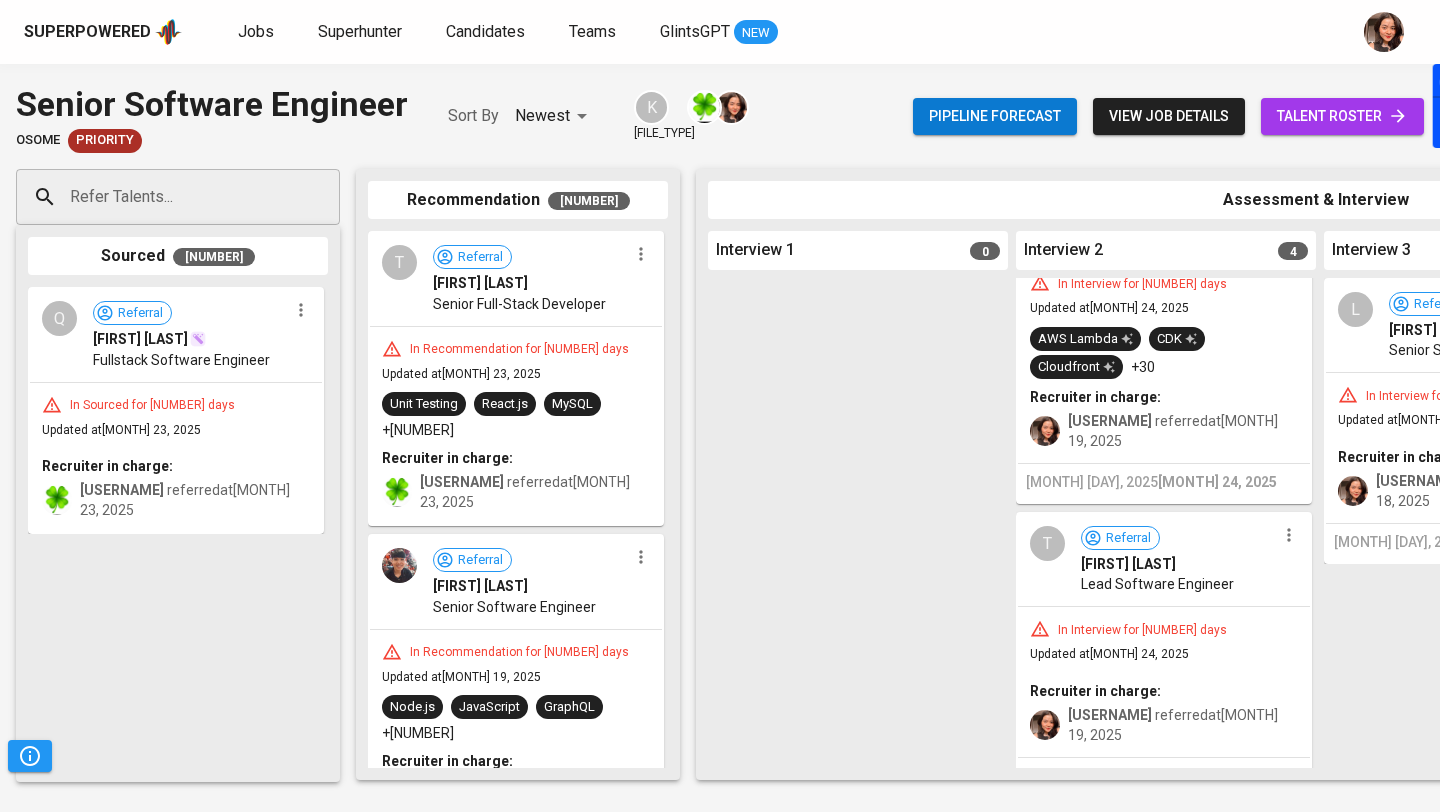 scroll, scrollTop: 143, scrollLeft: 0, axis: vertical 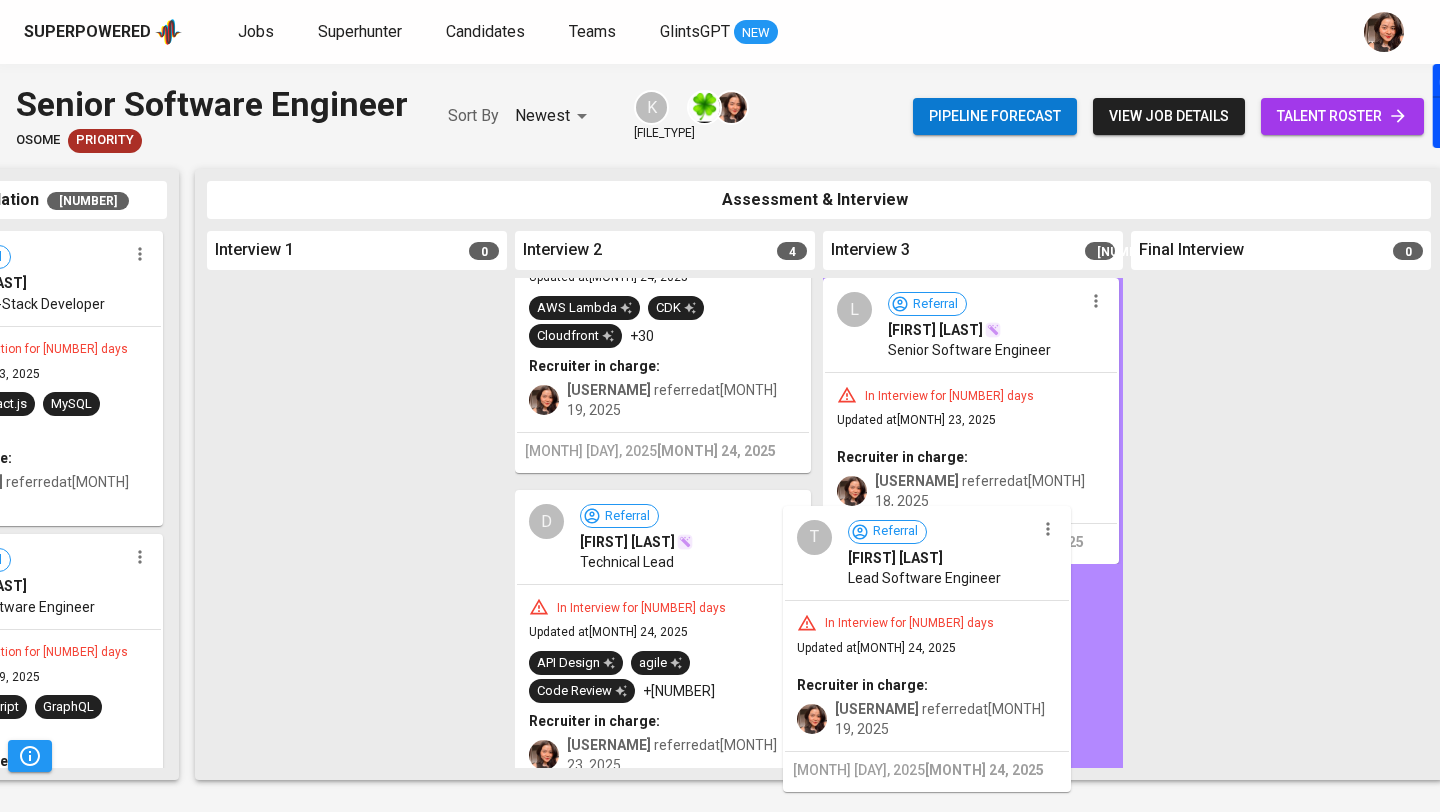 drag, startPoint x: 705, startPoint y: 549, endPoint x: 994, endPoint y: 586, distance: 291.3589 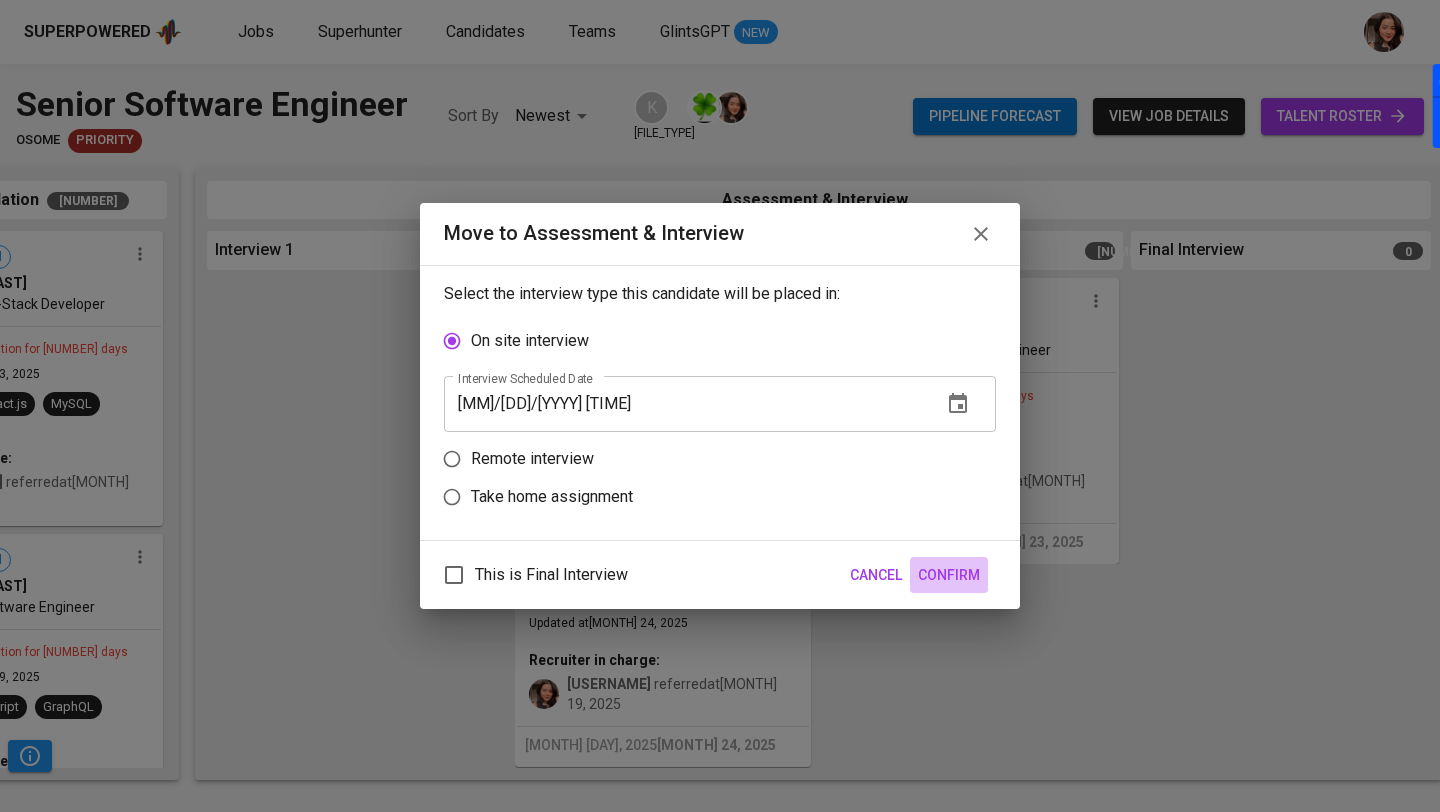 click on "Confirm" at bounding box center (949, 575) 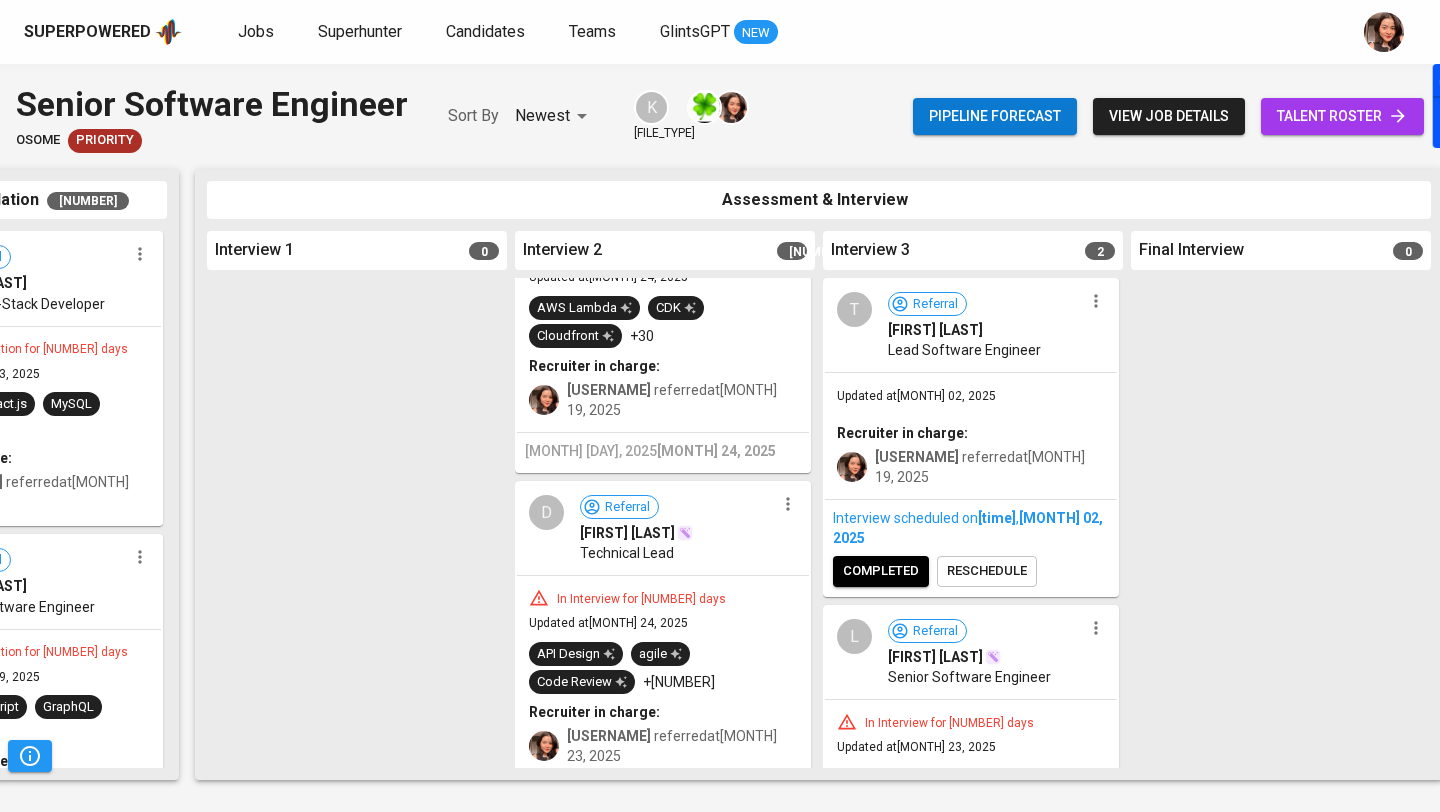 click at bounding box center (788, 504) 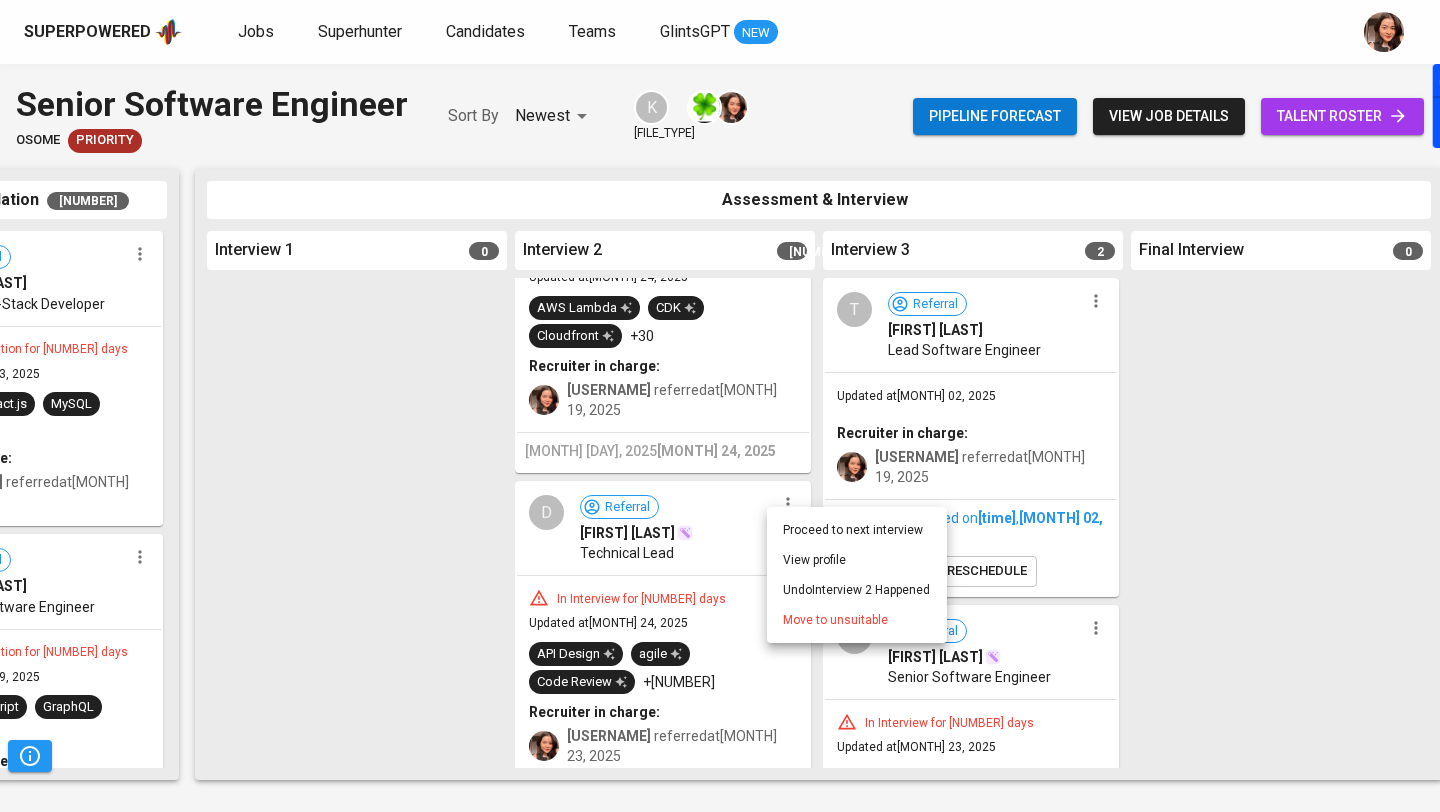 click on "Move to unsuitable" at bounding box center [835, 620] 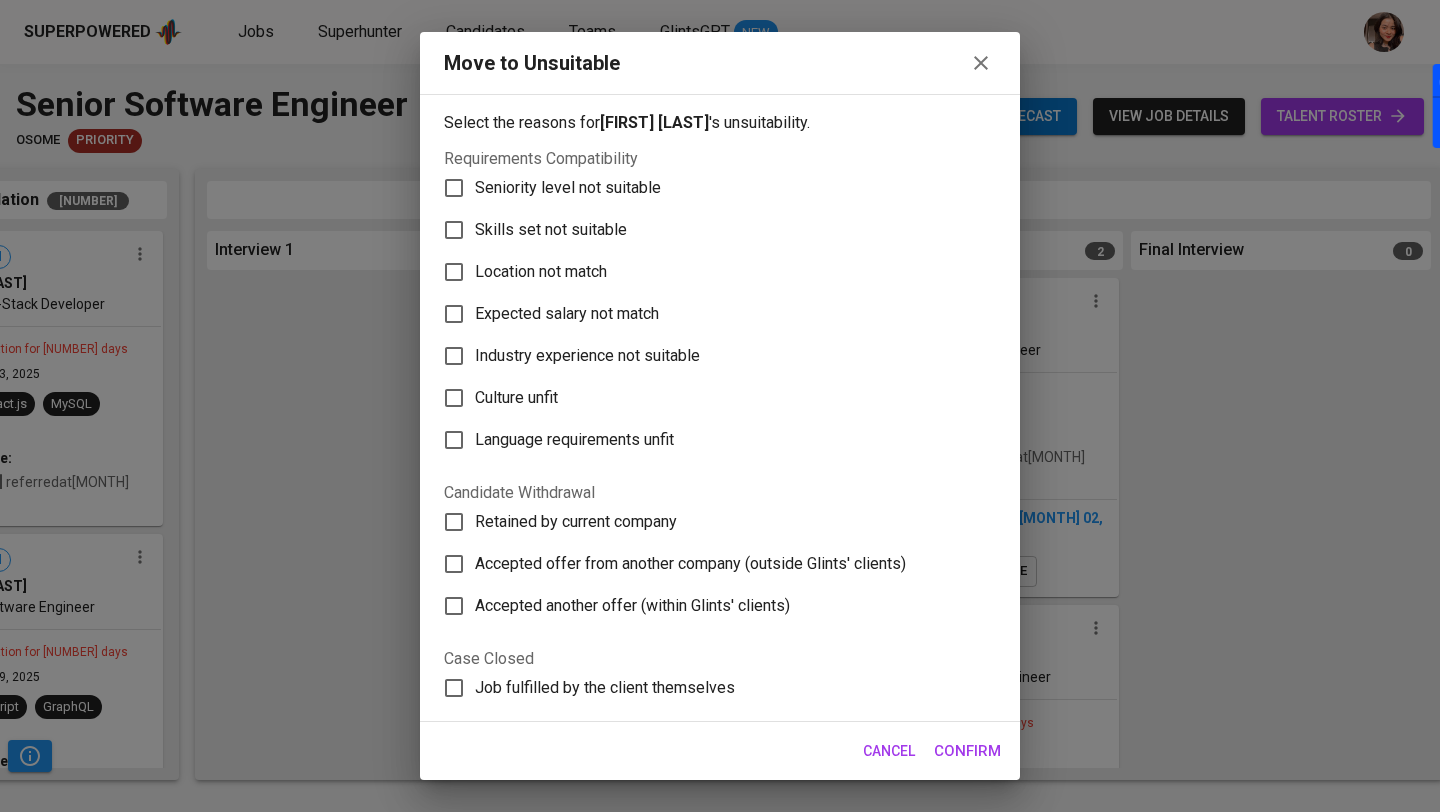 click on "Skills set not suitable" at bounding box center (568, 188) 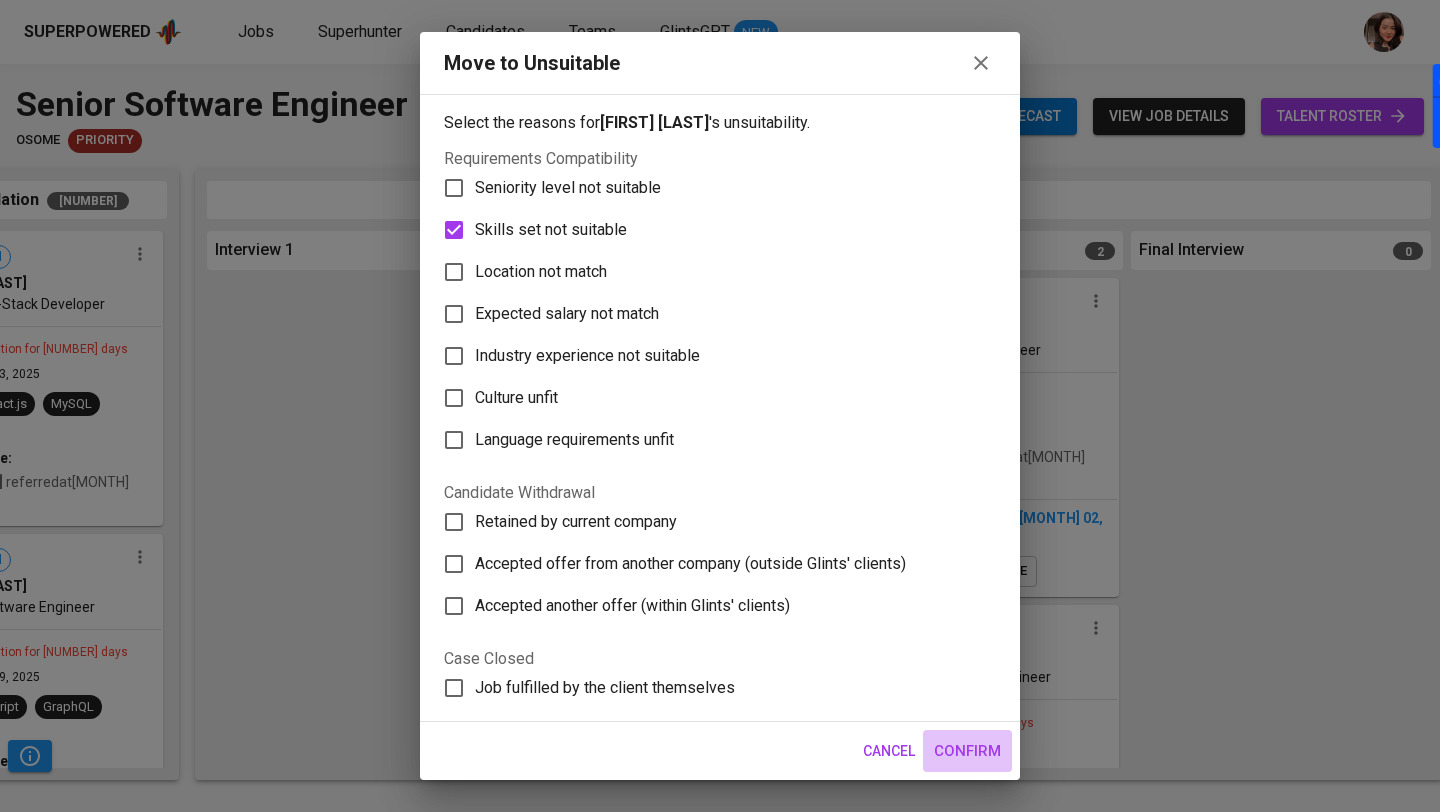 click on "Confirm" at bounding box center (967, 751) 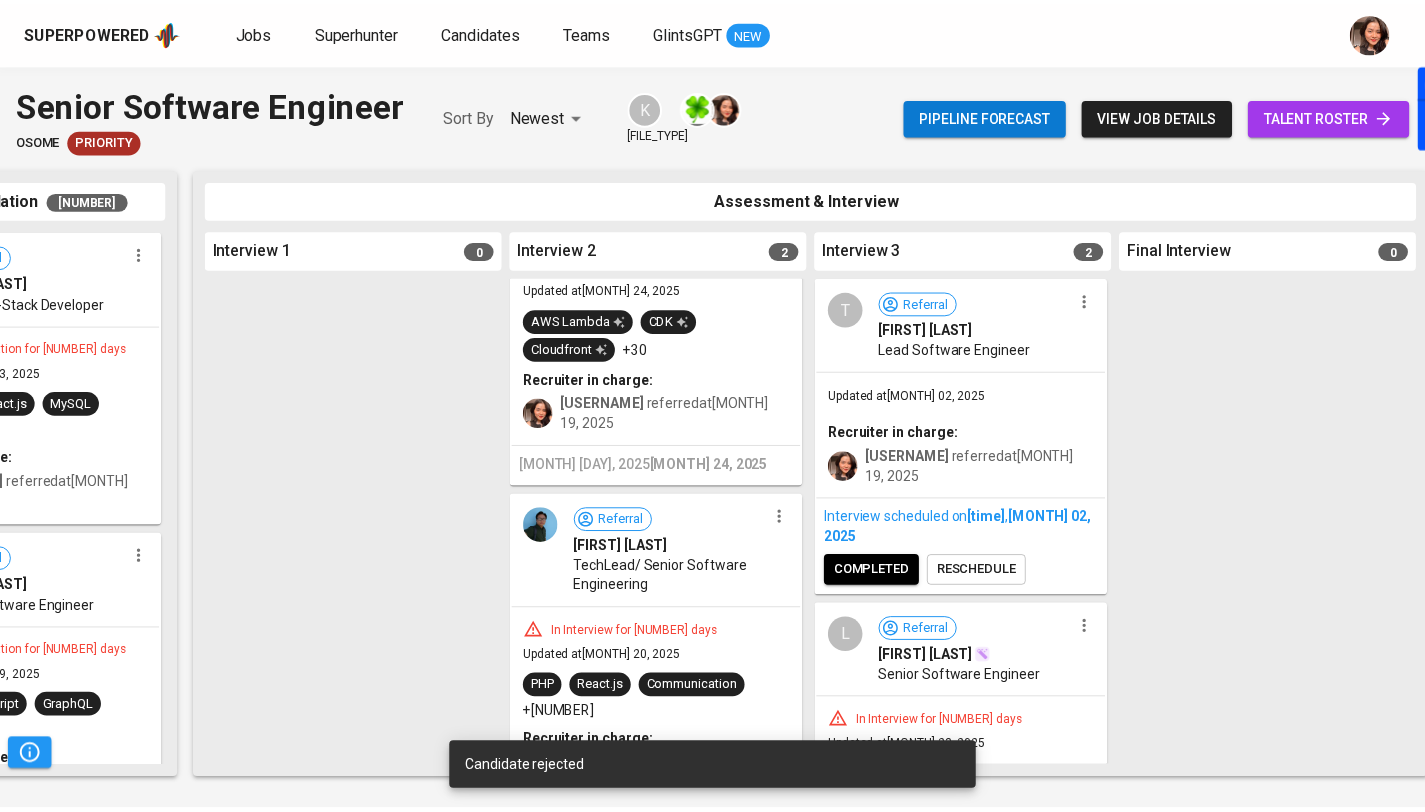 scroll, scrollTop: 179, scrollLeft: 0, axis: vertical 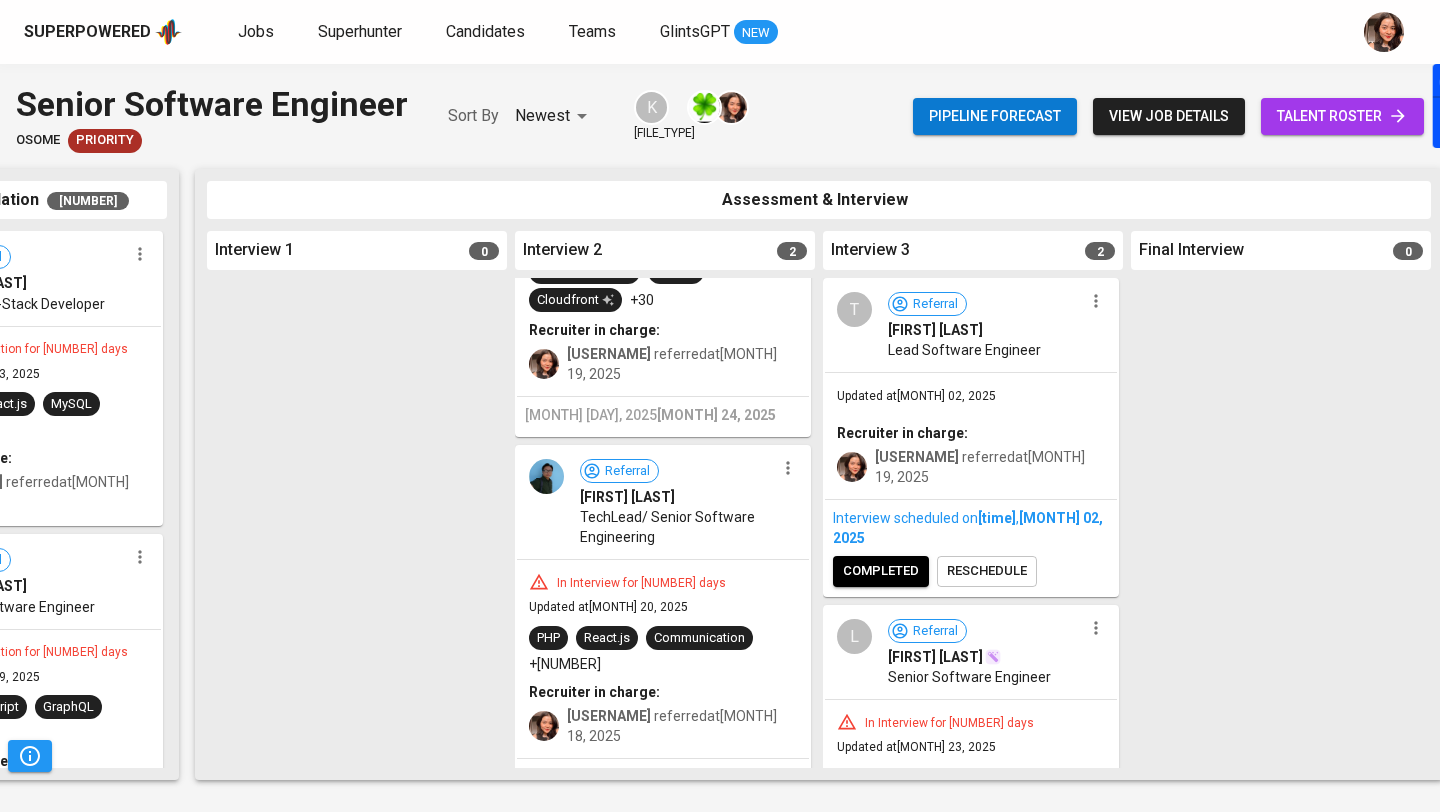 click on "Superpowered" at bounding box center (87, 32) 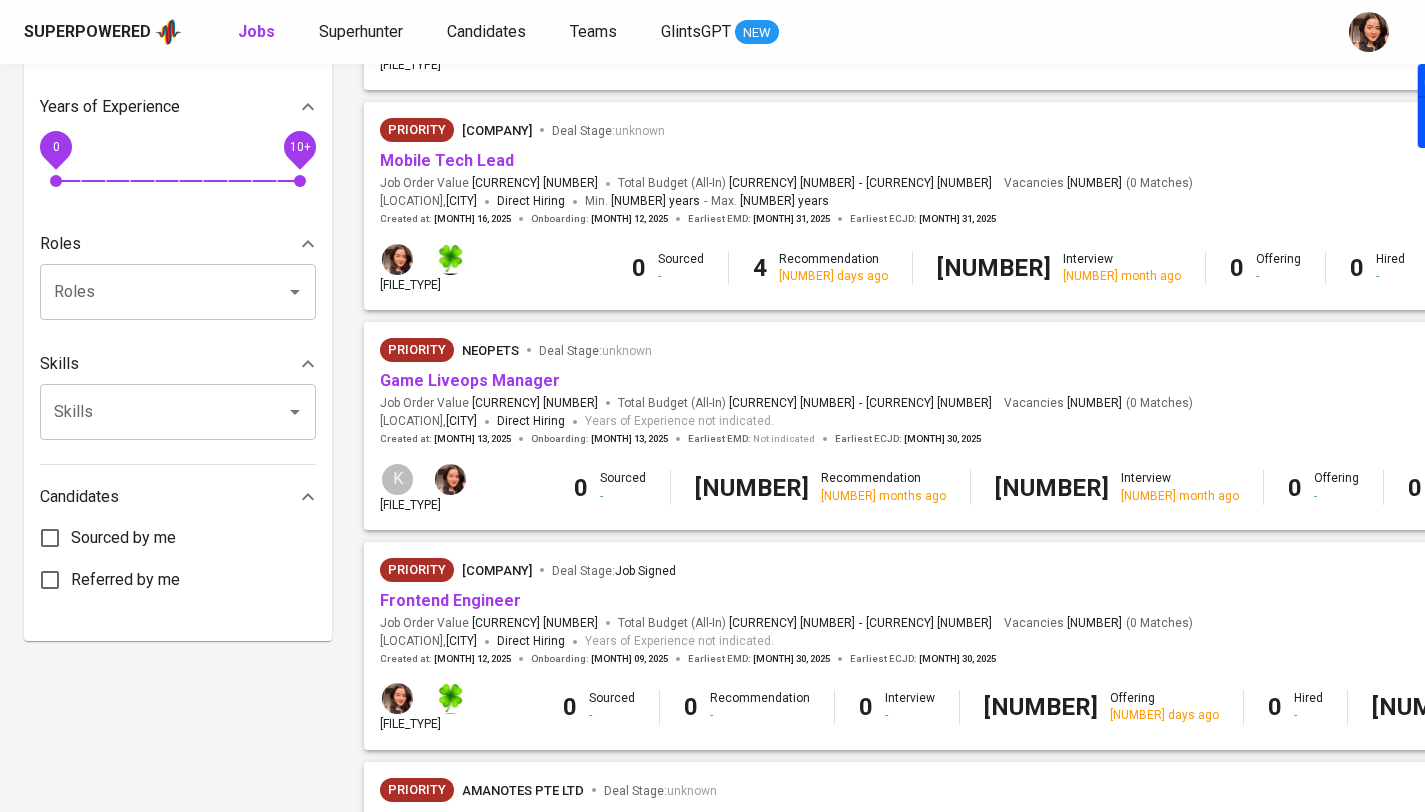 scroll, scrollTop: 926, scrollLeft: 0, axis: vertical 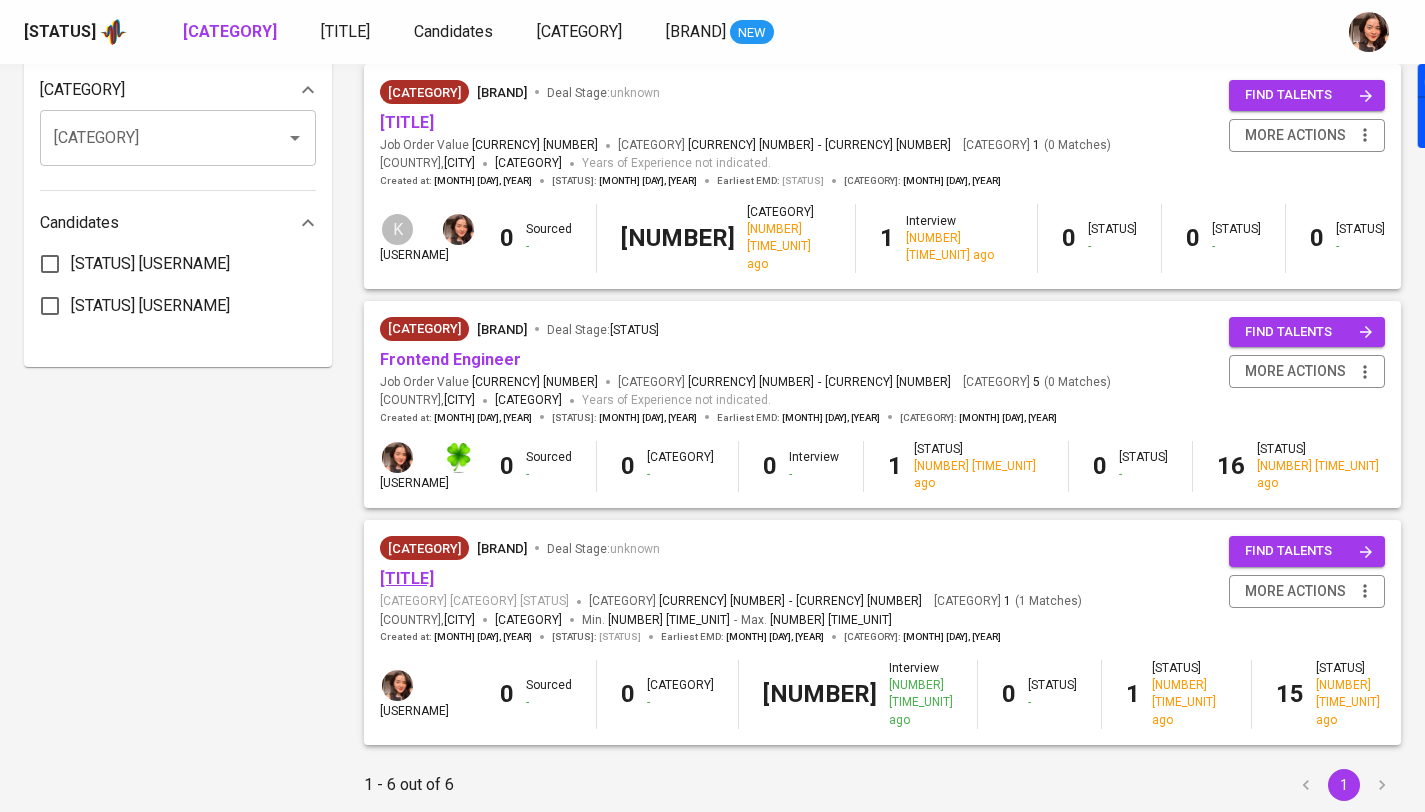 click on "[TITLE]" at bounding box center [407, 578] 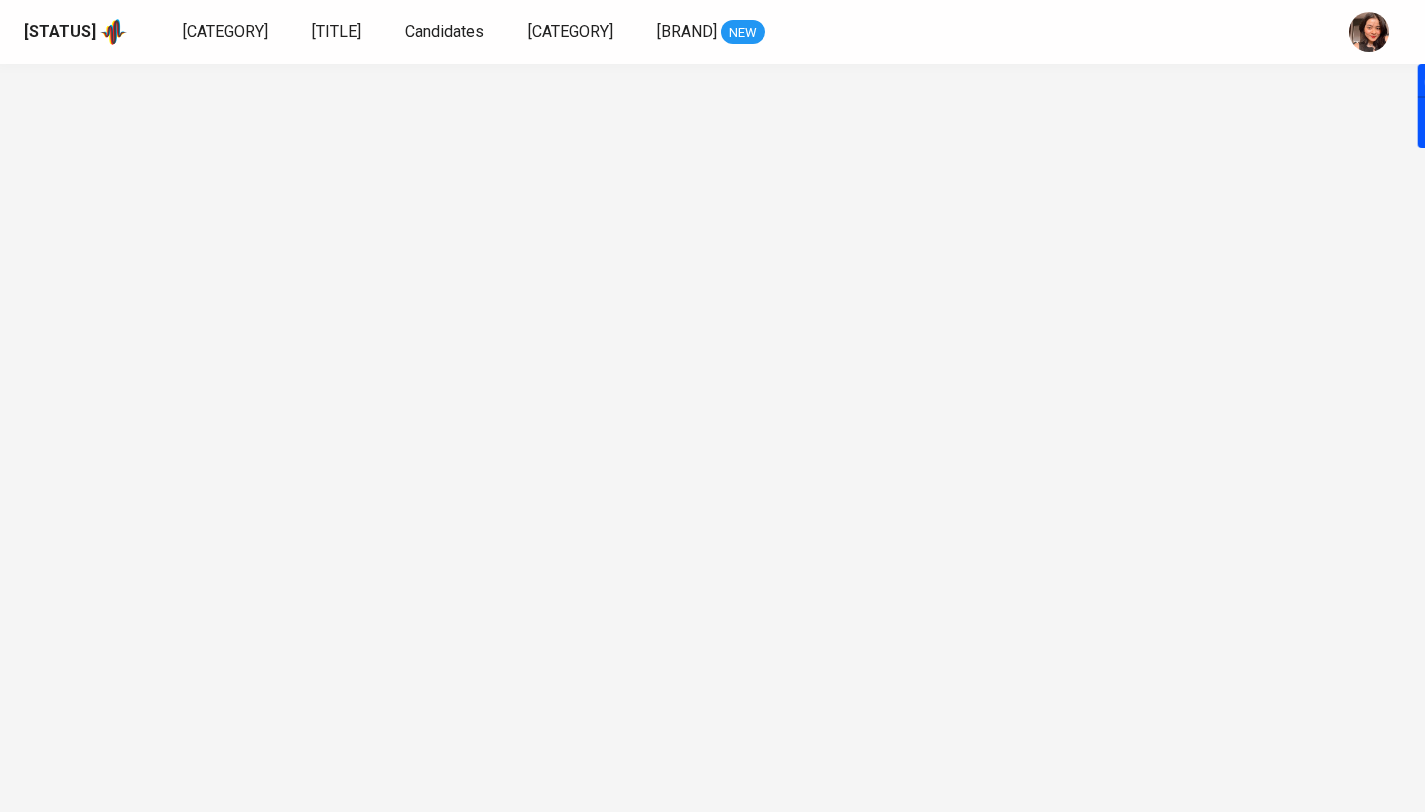 scroll, scrollTop: 0, scrollLeft: 0, axis: both 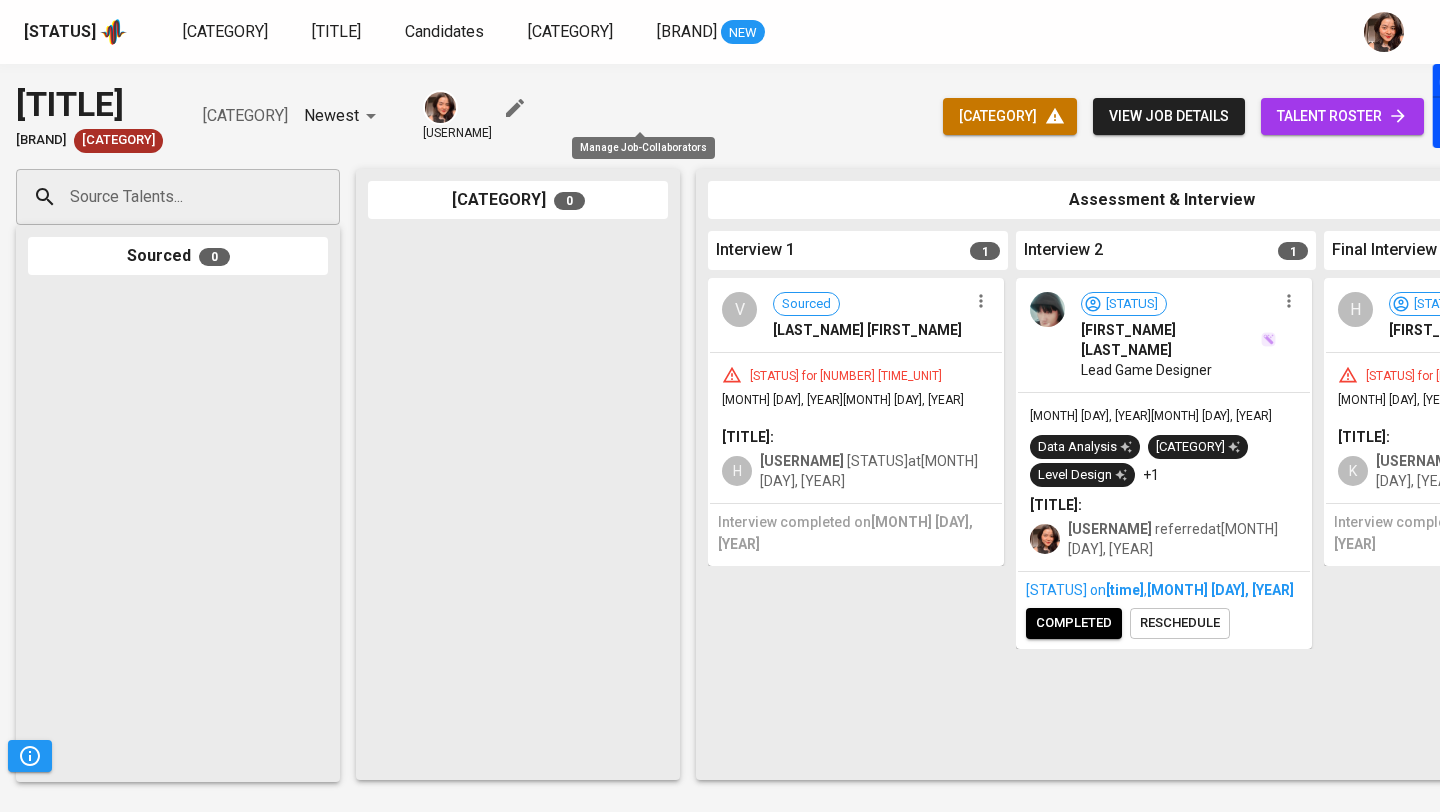 click at bounding box center [515, 108] 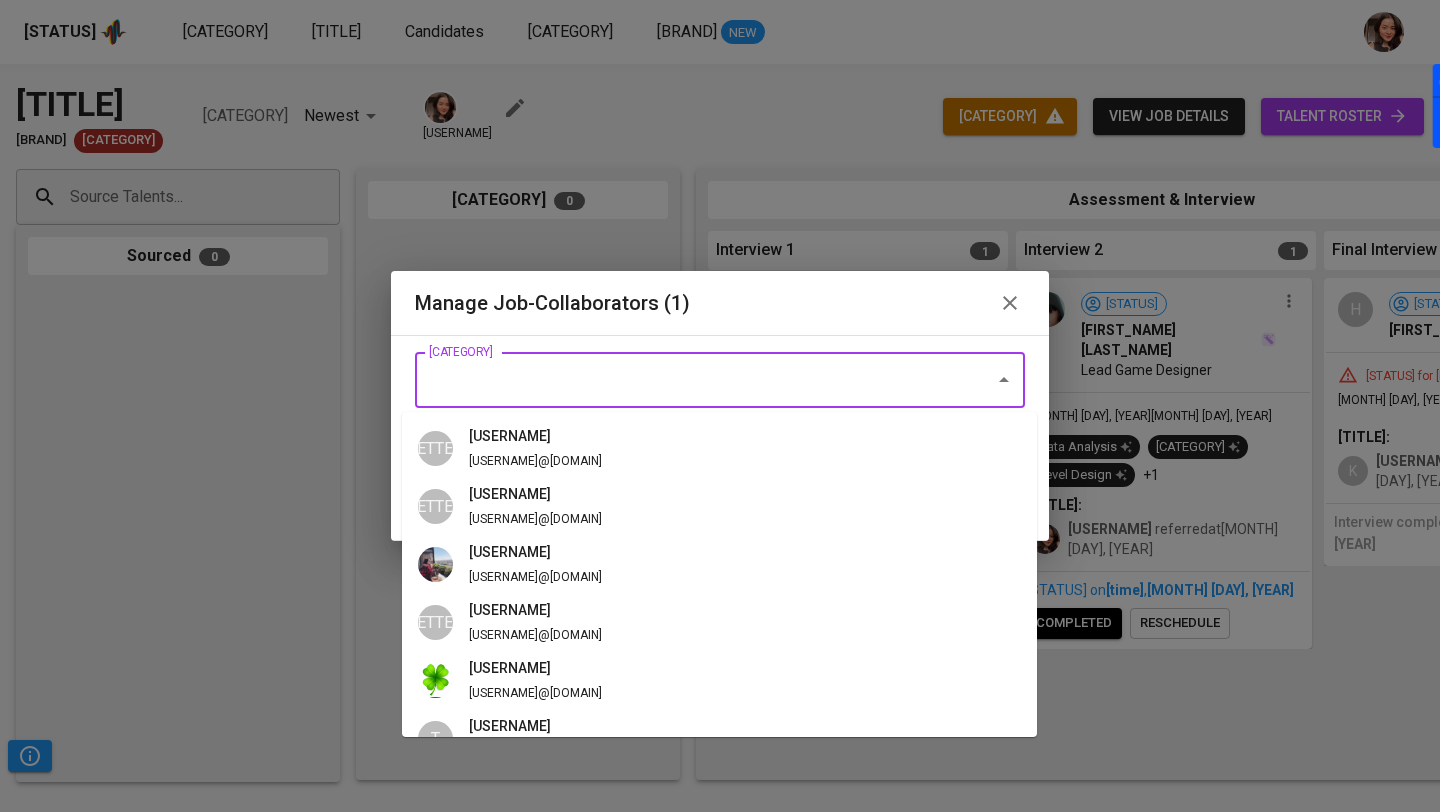 click on "Add Job-Collaborator(s)" at bounding box center [692, 380] 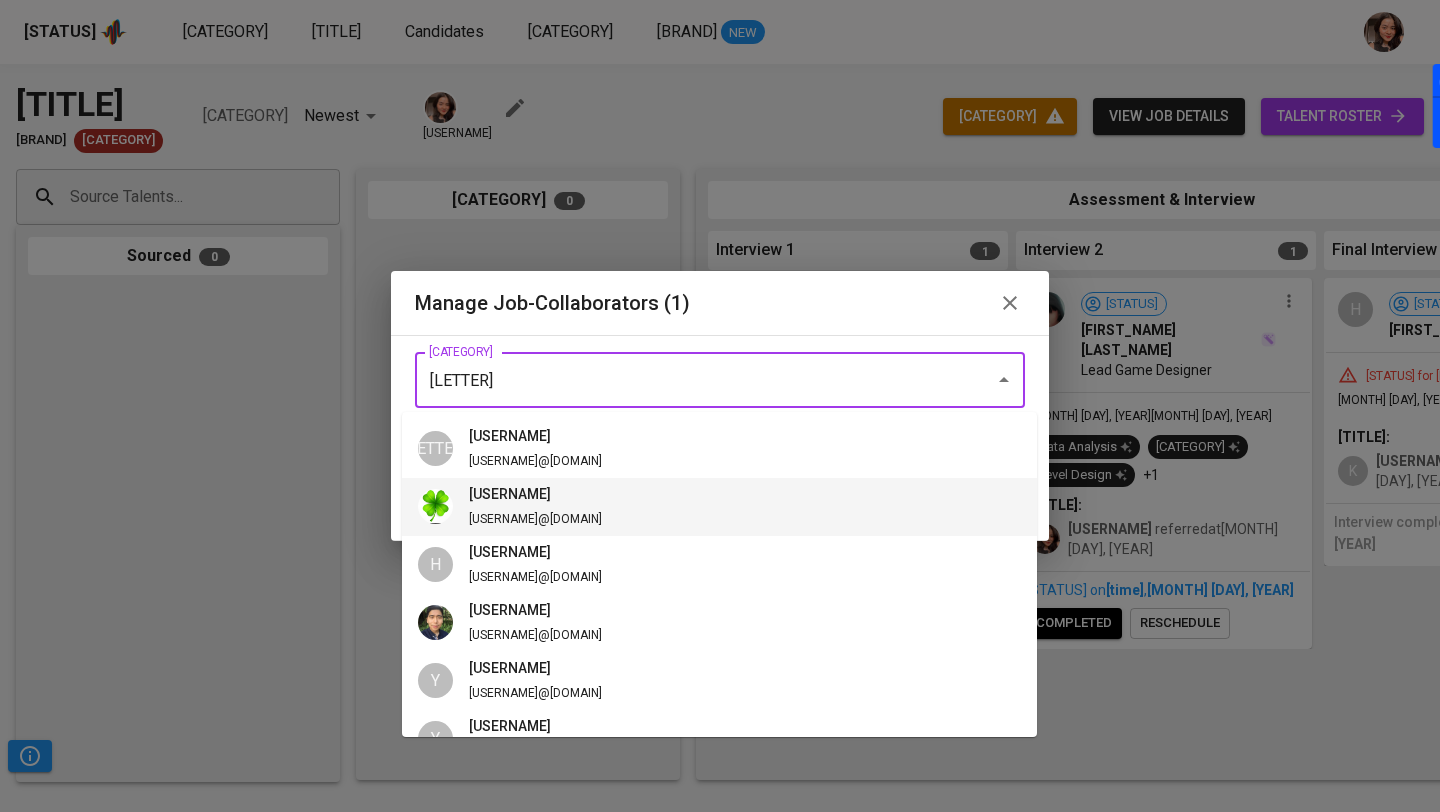 click on "nhuylucky y.nguyen@glints.com" at bounding box center (719, 507) 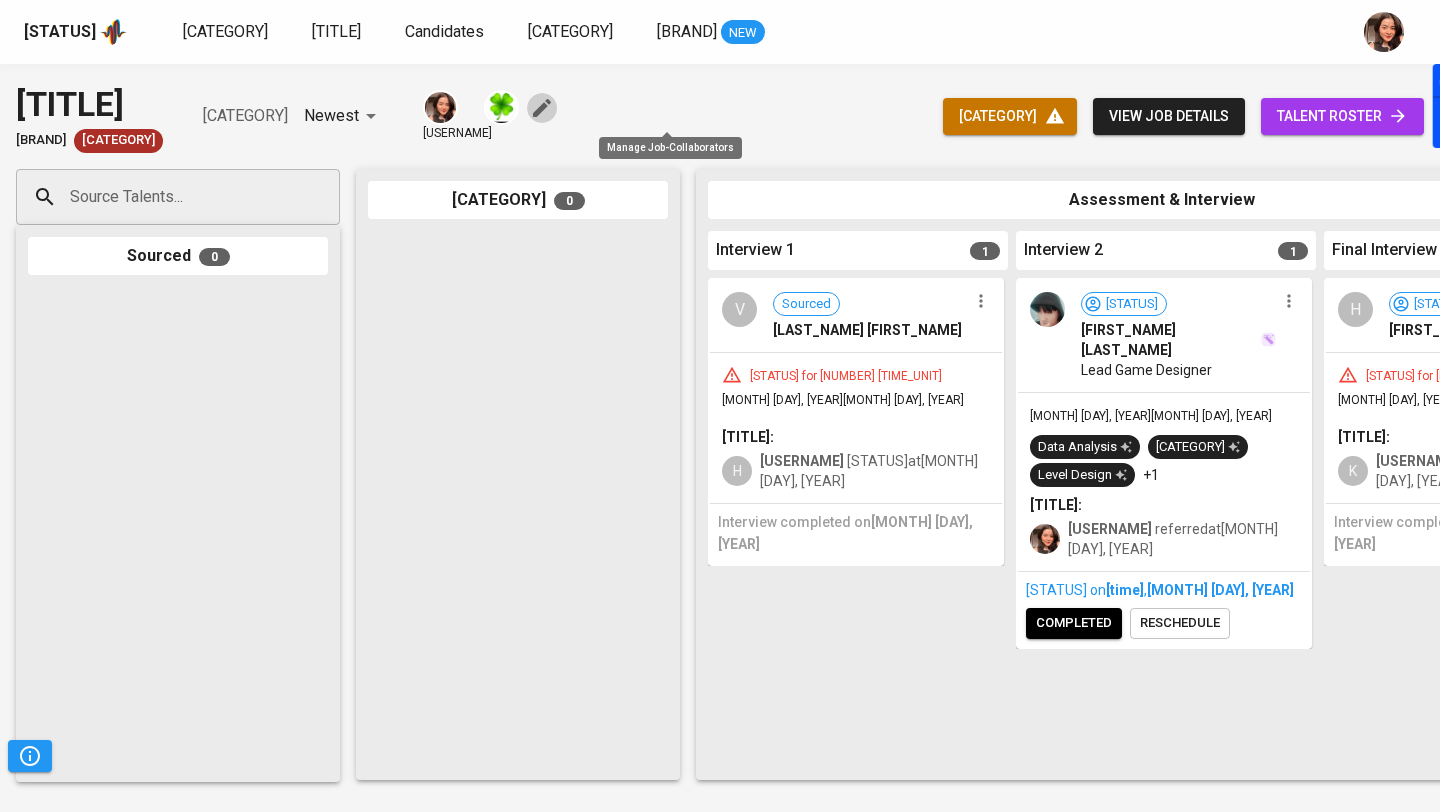 click on "Superpowered" at bounding box center (60, 32) 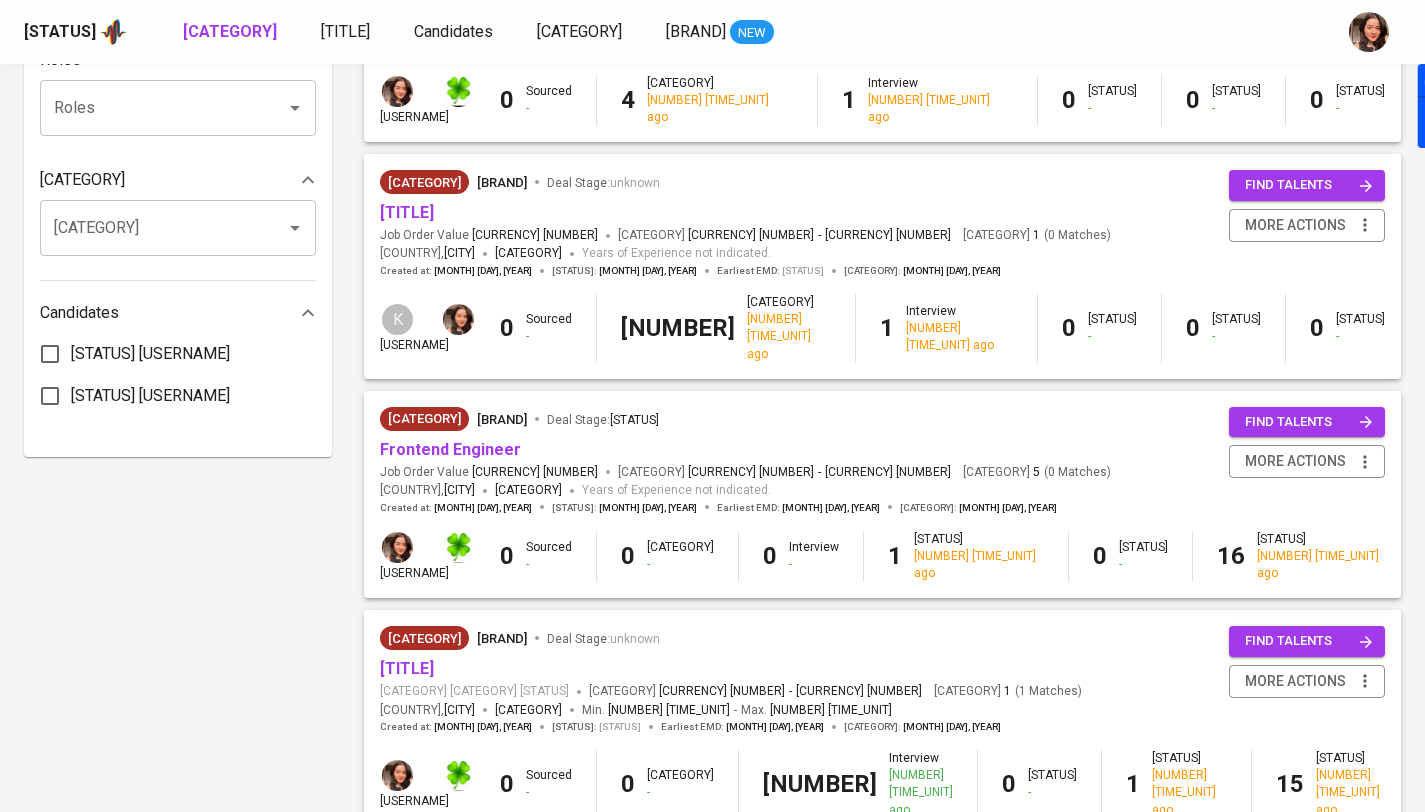 scroll, scrollTop: 926, scrollLeft: 0, axis: vertical 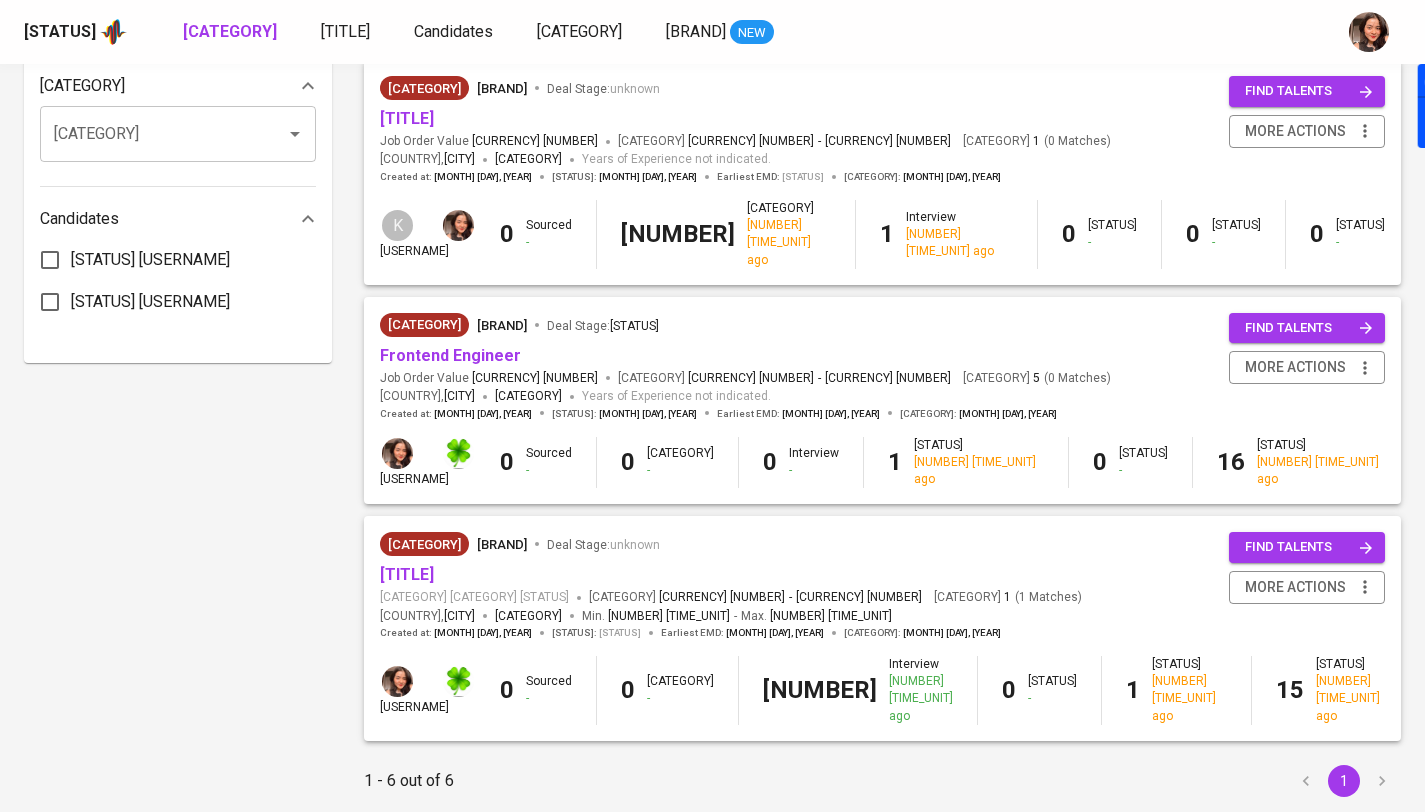 click on "Superpowered" at bounding box center [60, 32] 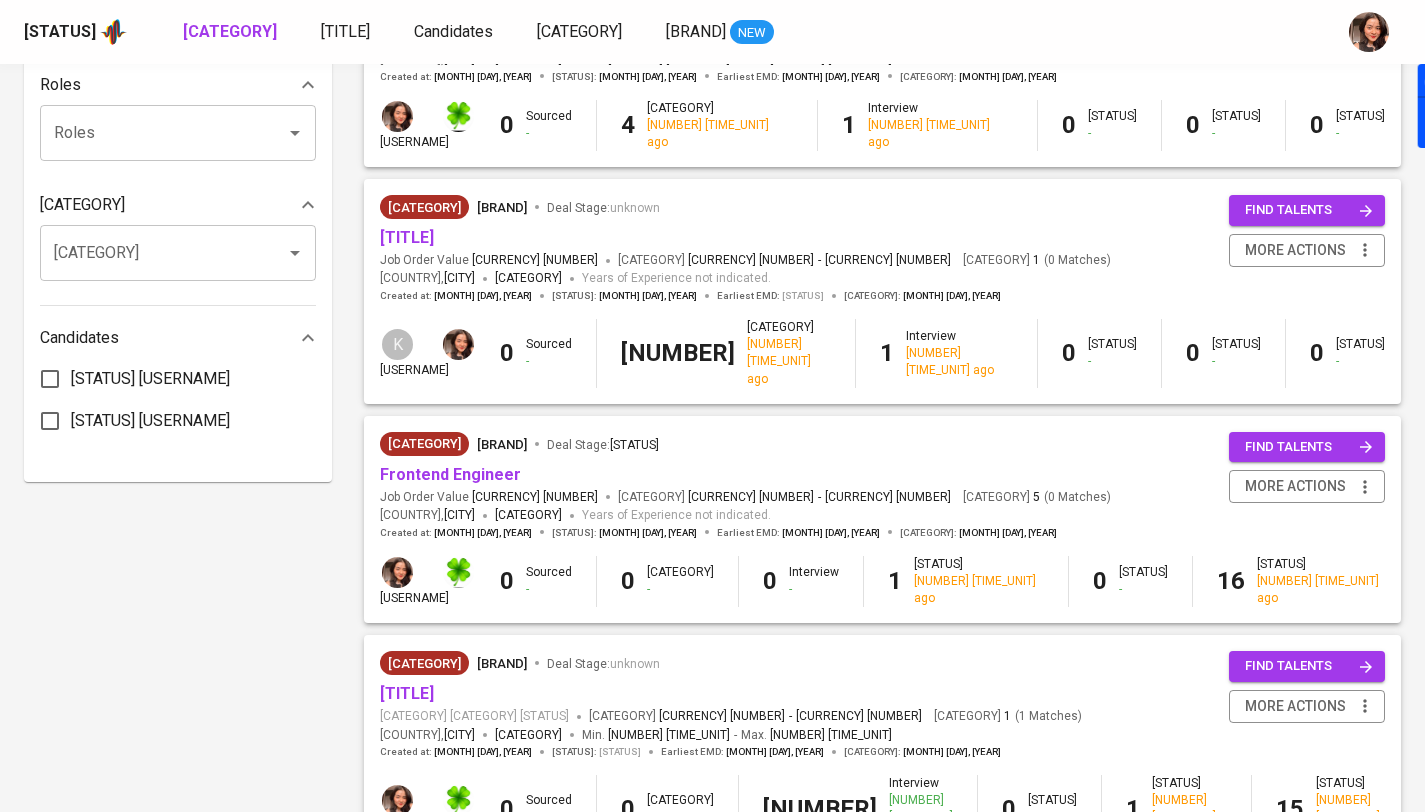 scroll, scrollTop: 926, scrollLeft: 0, axis: vertical 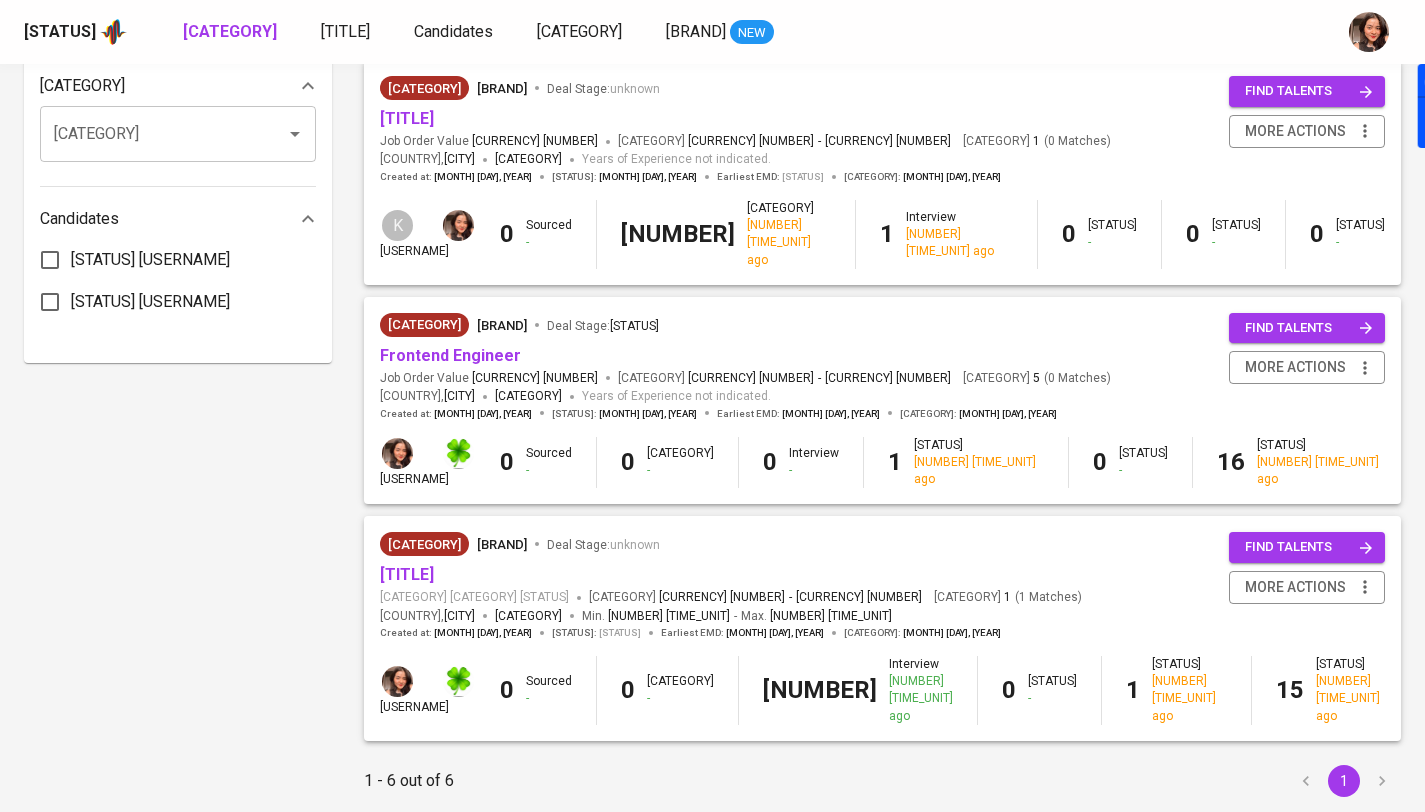 click on "Superpowered" at bounding box center [60, 32] 